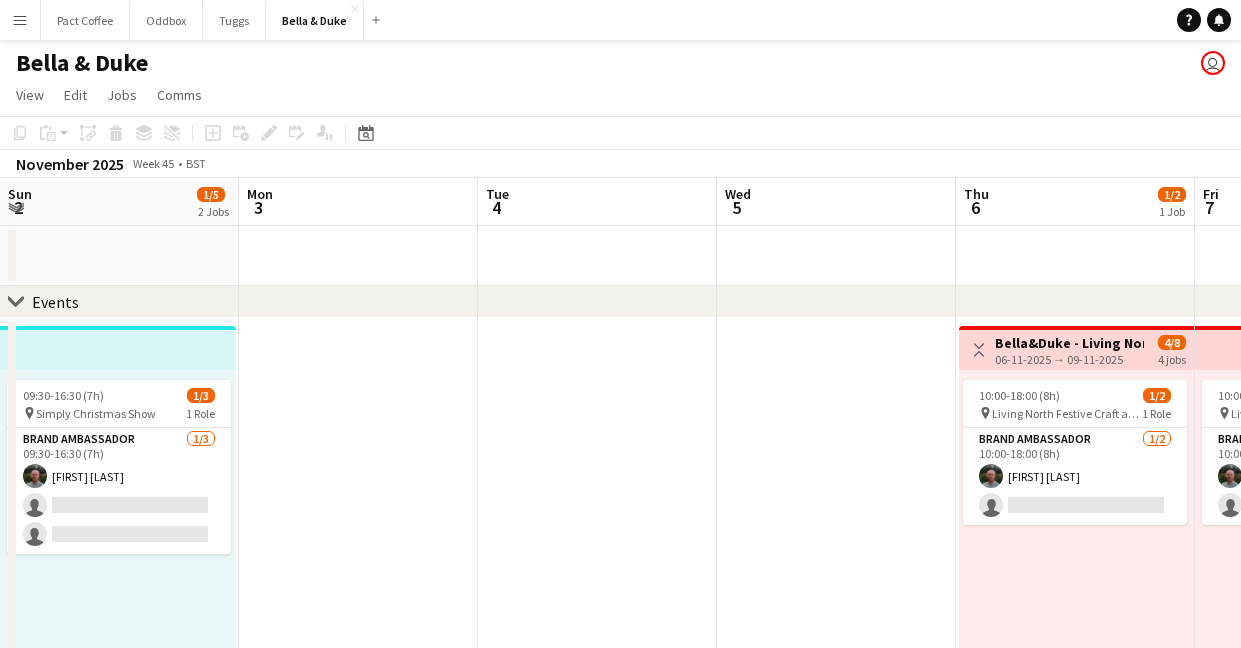 scroll, scrollTop: 35, scrollLeft: 0, axis: vertical 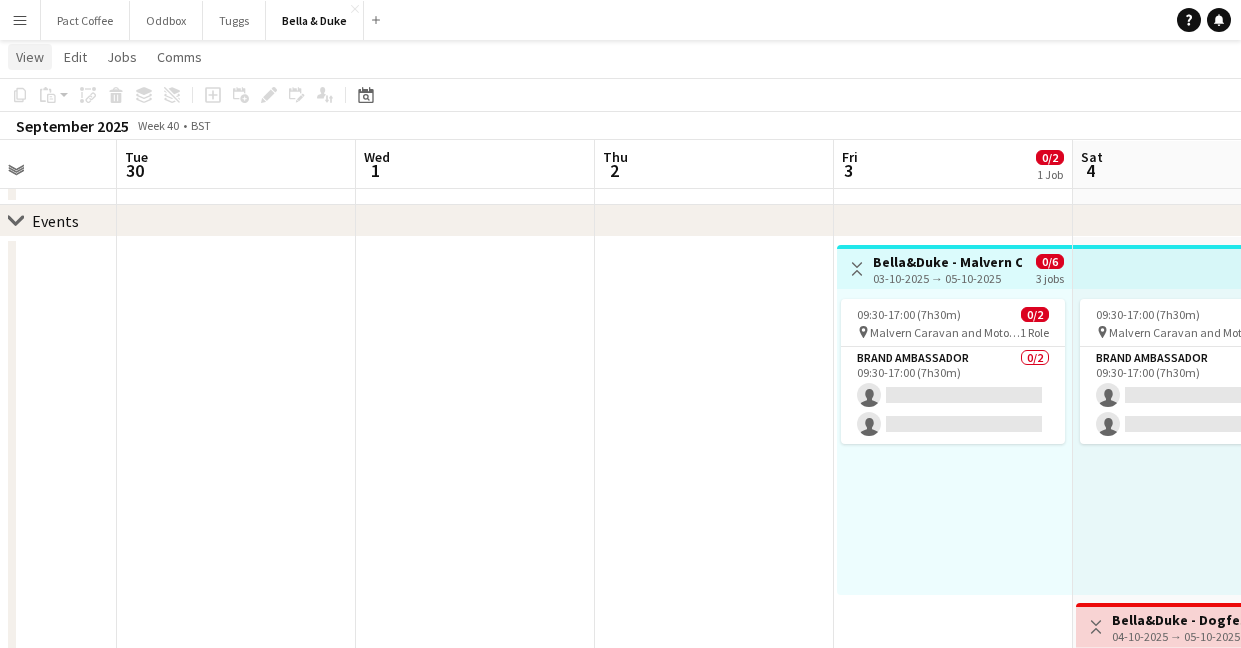 click on "View" 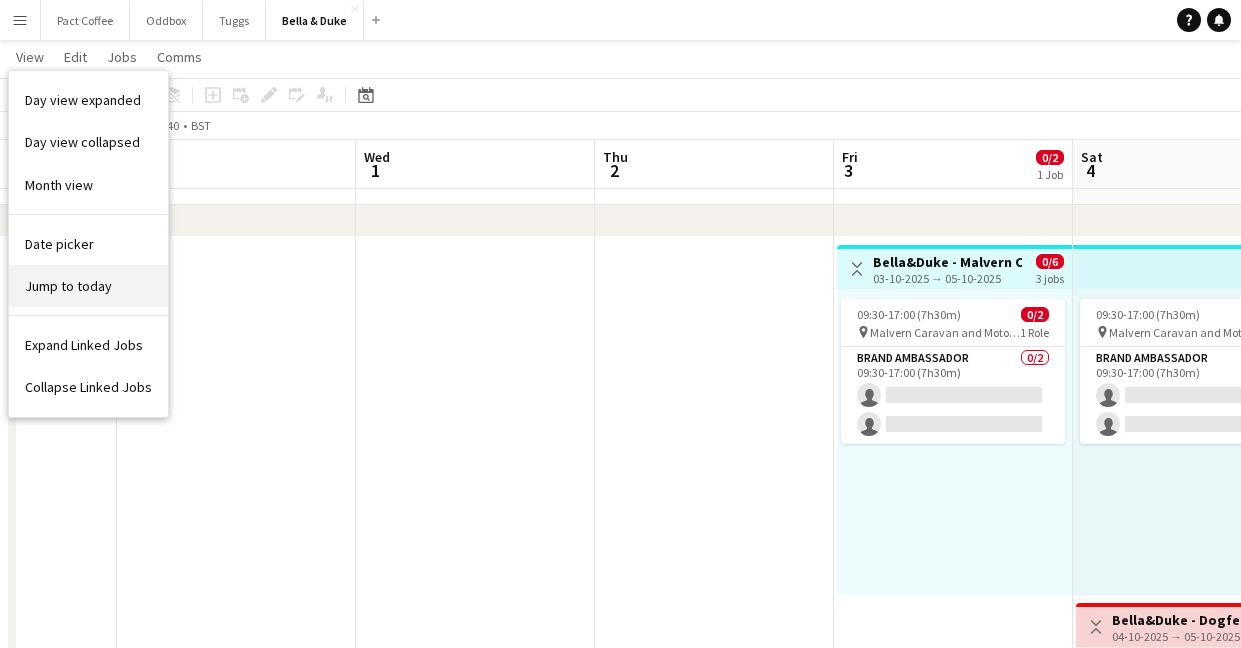 click on "Jump to today" at bounding box center (68, 286) 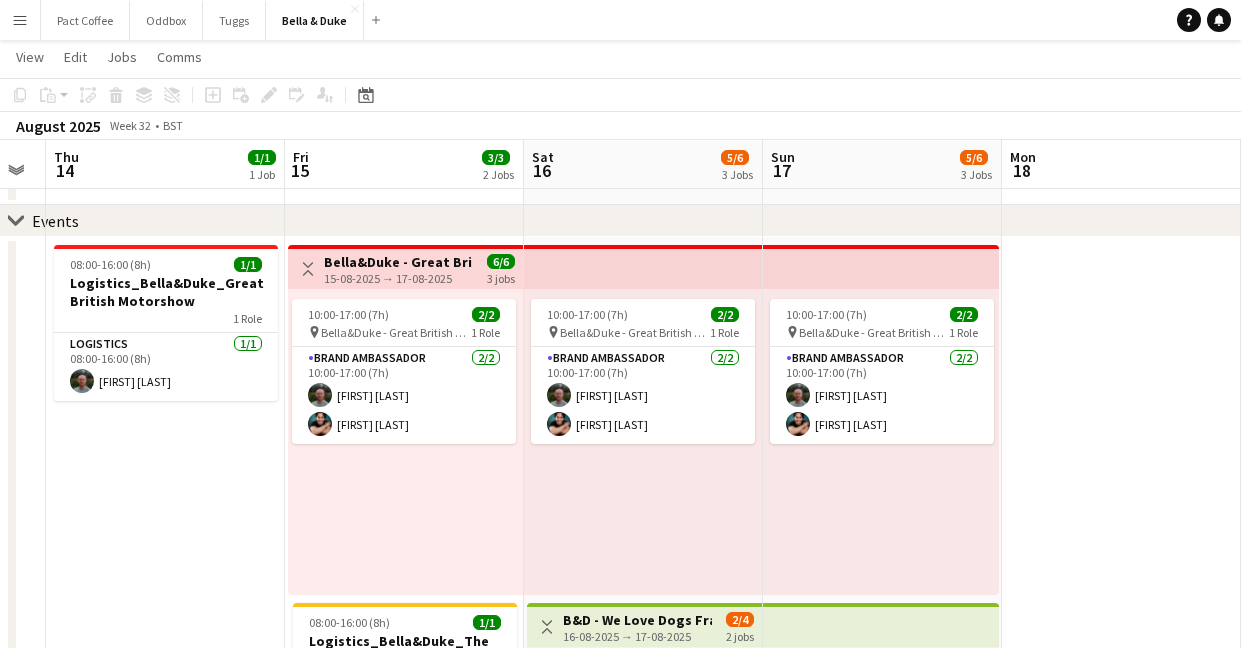 scroll, scrollTop: 0, scrollLeft: 649, axis: horizontal 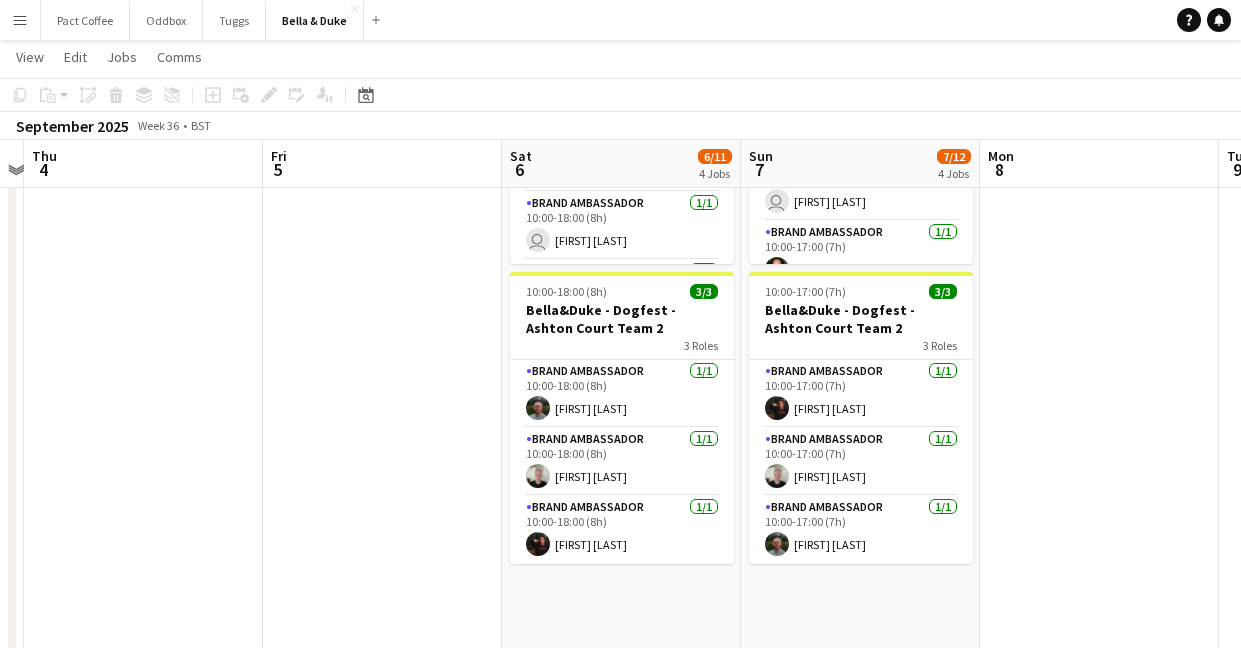 click on "Toggle View
Bella&Duke - Dorset County Show  [DATE] → [DATE]   0/4   2 jobs      08:30-18:00 (9h30m)    0/2
pin
Dorset County Show   1 Role   Brand Ambassador   0/2   08:30-18:00 (9h30m)
single-neutral-actions
single-neutral-actions
Toggle View
Bella&Duke - Lancashire Game and Country Fair  [DATE] → [DATE]   0/4   2 jobs      09:00-17:00 (8h)    0/2
pin
Bella&Duke - Lancashire Game and Country Fair   1 Role   Brand Ambassador   0/2   09:00-17:00 (8h)
single-neutral-actions
single-neutral-actions
08:00-18:00 (10h)    3/4   Bella&Duke - Dogfest - Ashton Court Team 1   4 Roles   Brand Ambassador   0/1   08:00-16:00 (8h)
single-neutral-actions
Brand Ambassador   1/1   10:00-18:00 (8h)
[FIRST] [LAST] user" at bounding box center [621, -36] 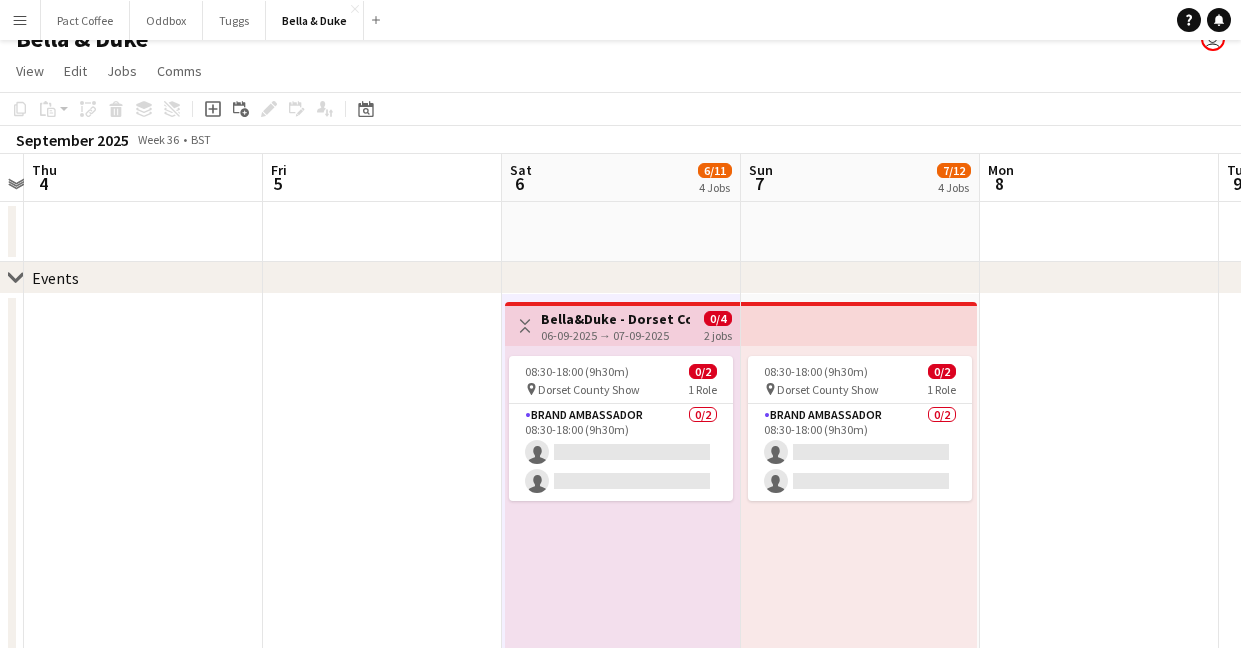 scroll, scrollTop: 0, scrollLeft: 0, axis: both 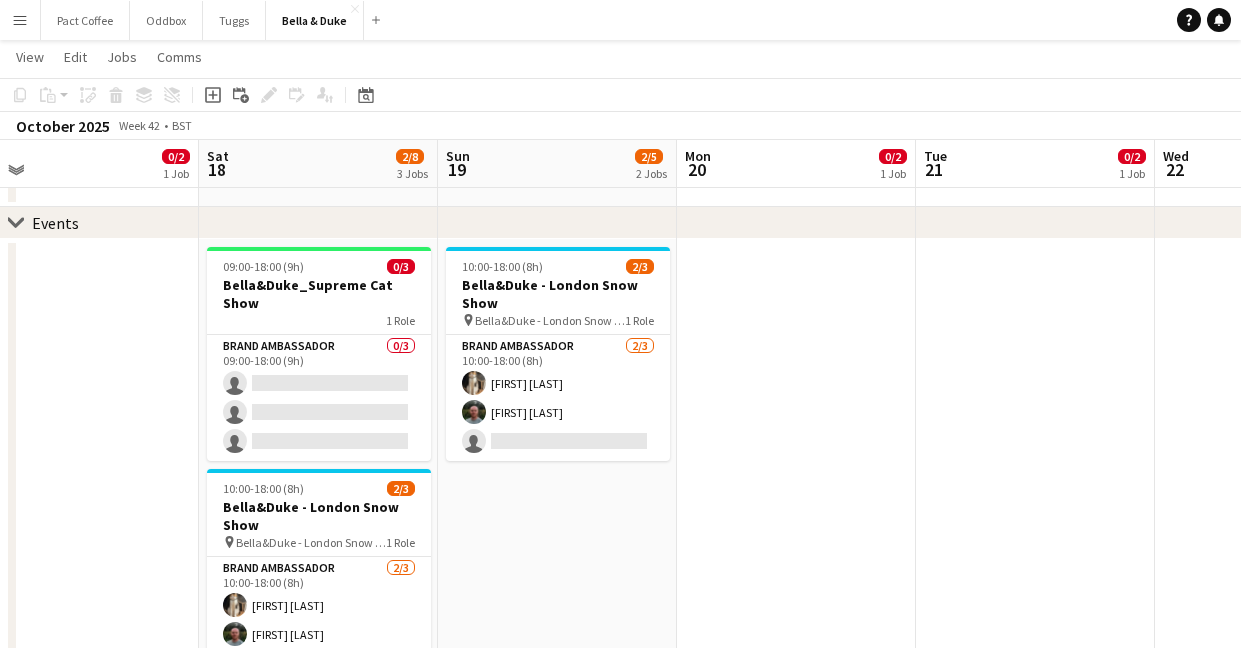 click at bounding box center [1035, 959] 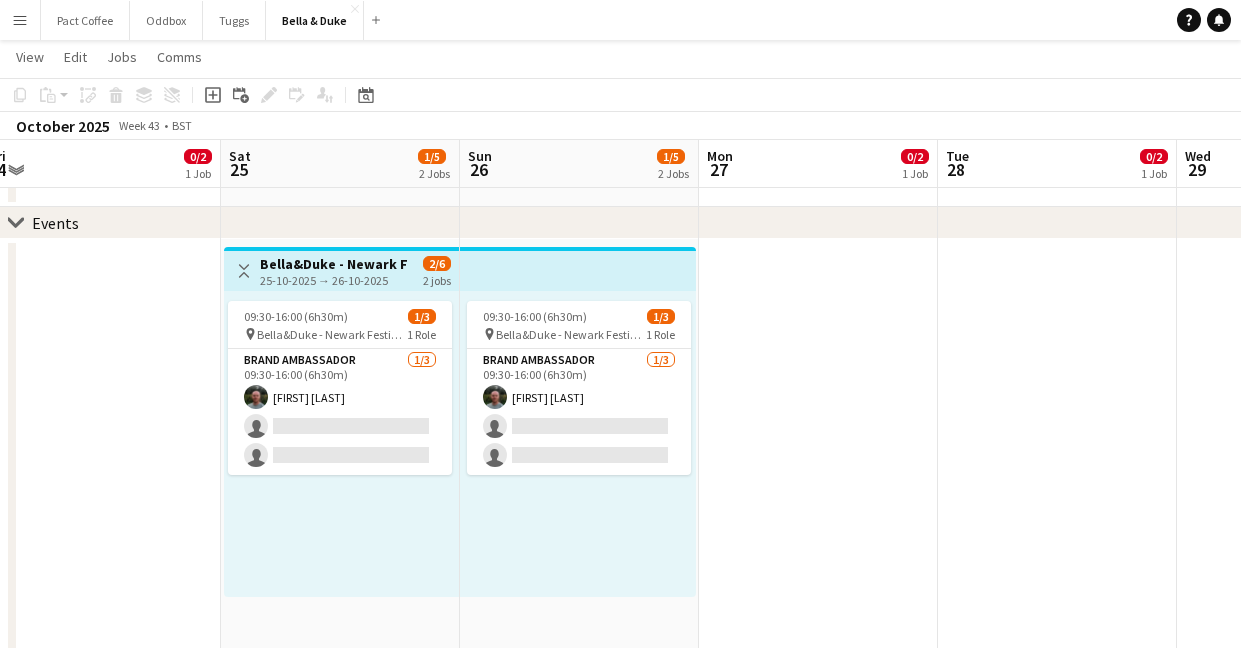 scroll, scrollTop: 0, scrollLeft: 670, axis: horizontal 